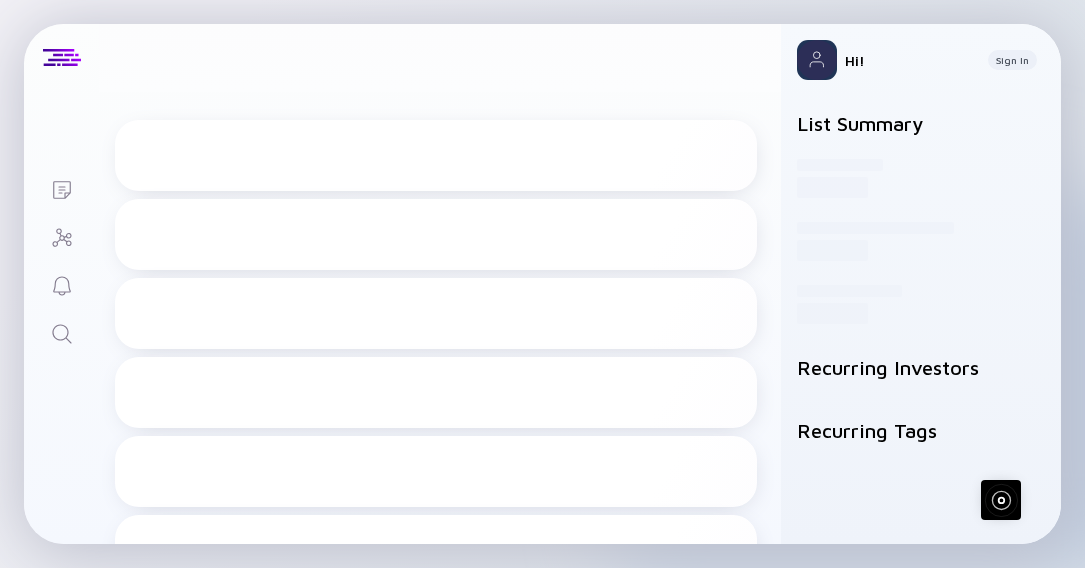 scroll, scrollTop: 0, scrollLeft: 0, axis: both 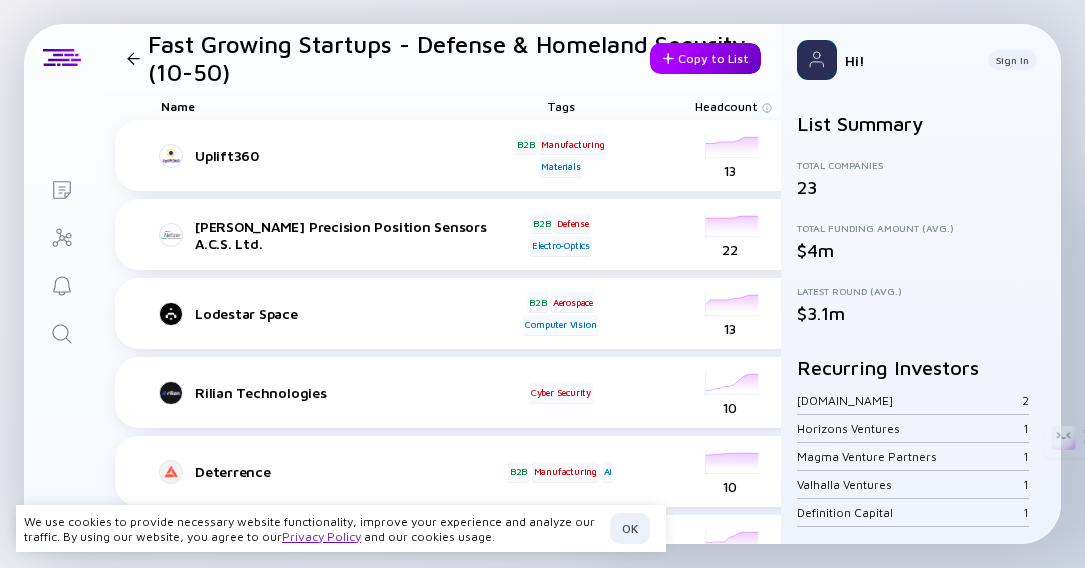 click on "Copy to List" at bounding box center (705, 58) 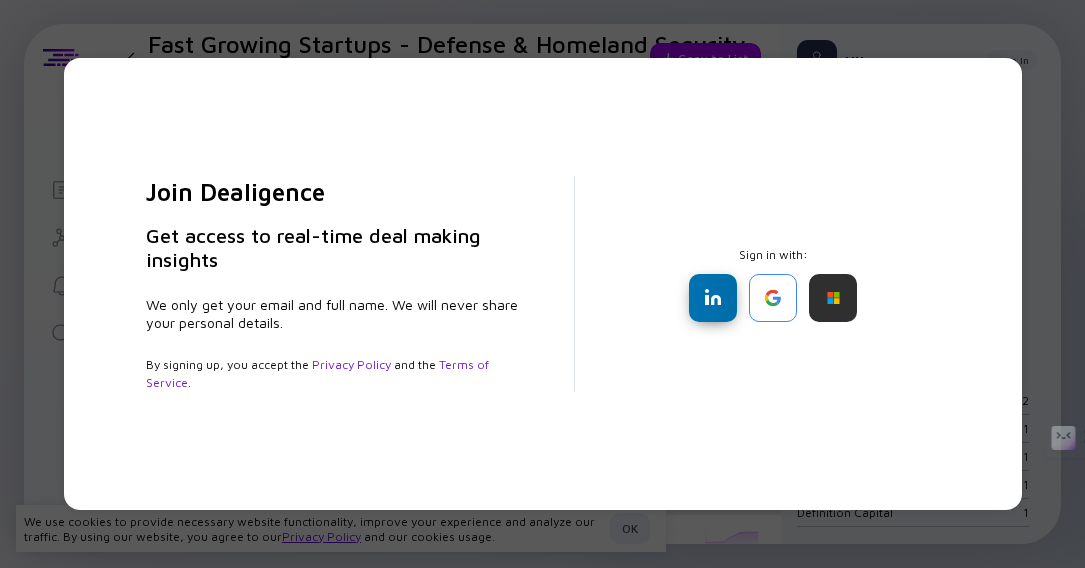 click at bounding box center [713, 298] 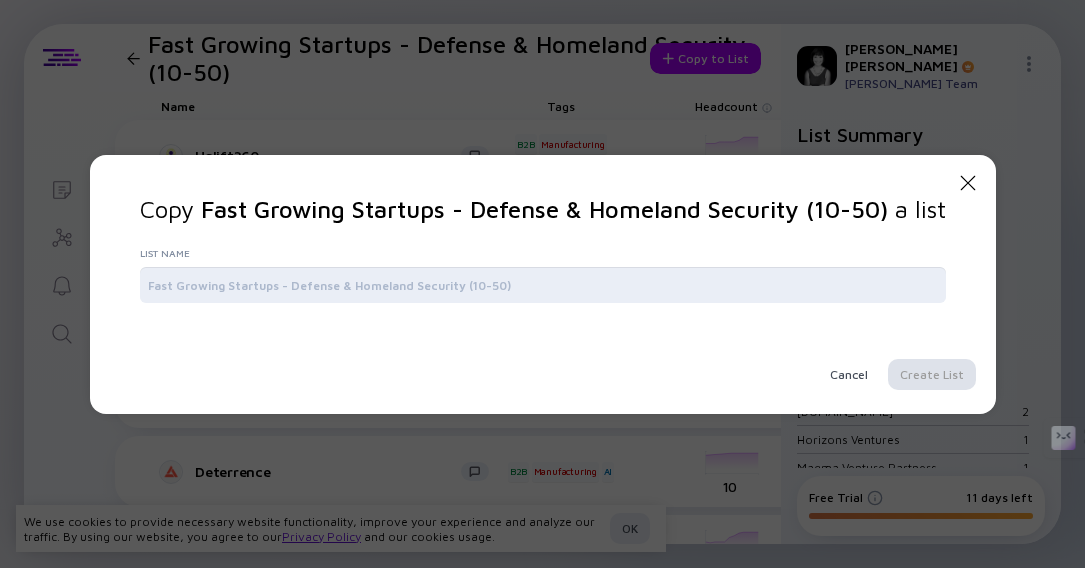 click at bounding box center (543, 285) 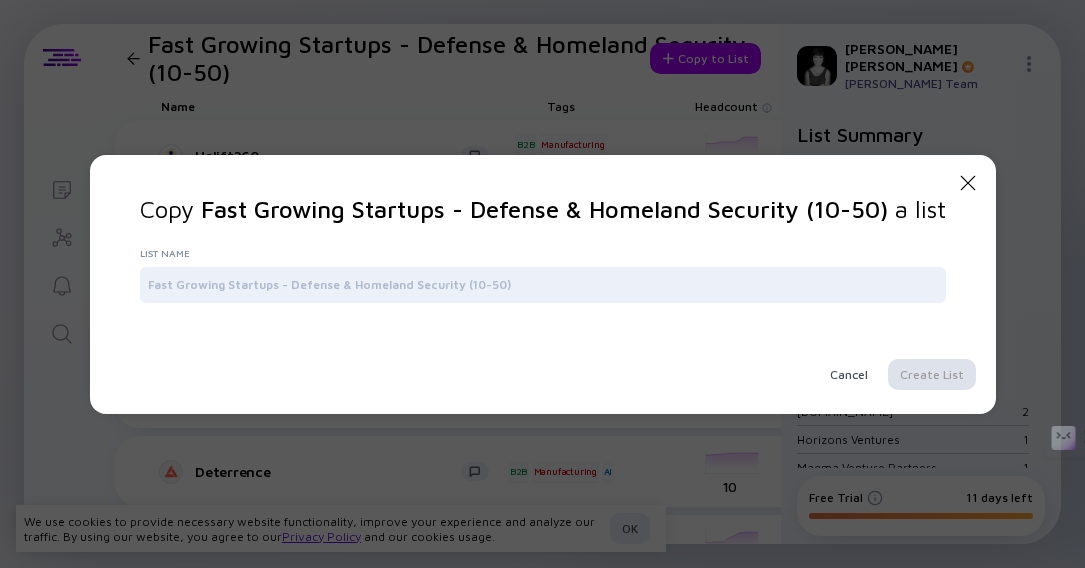 click on "Close Modal" 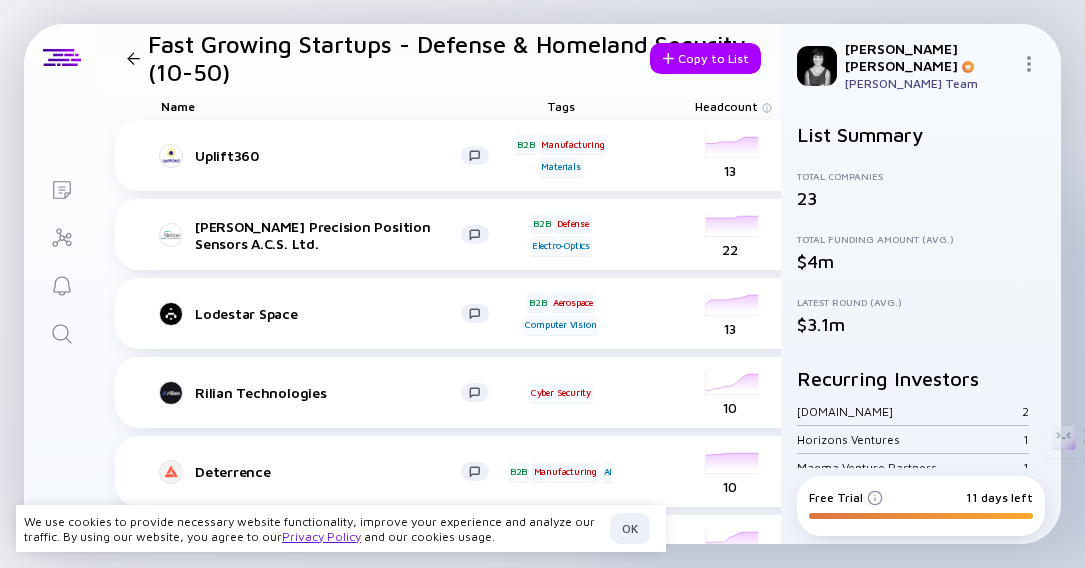 click at bounding box center (1029, 64) 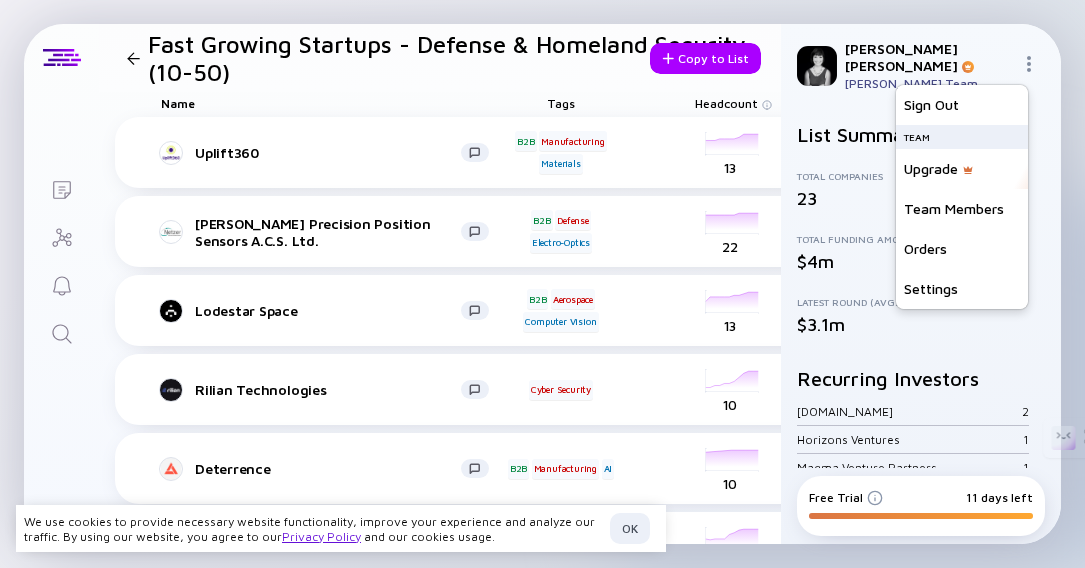 scroll, scrollTop: 0, scrollLeft: 0, axis: both 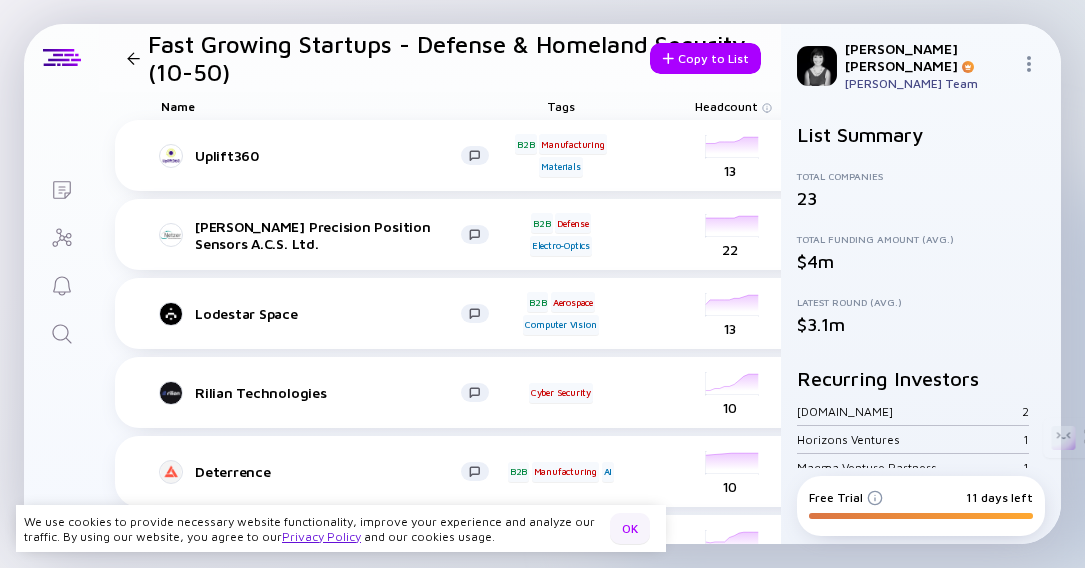 click on "OK" at bounding box center [630, 528] 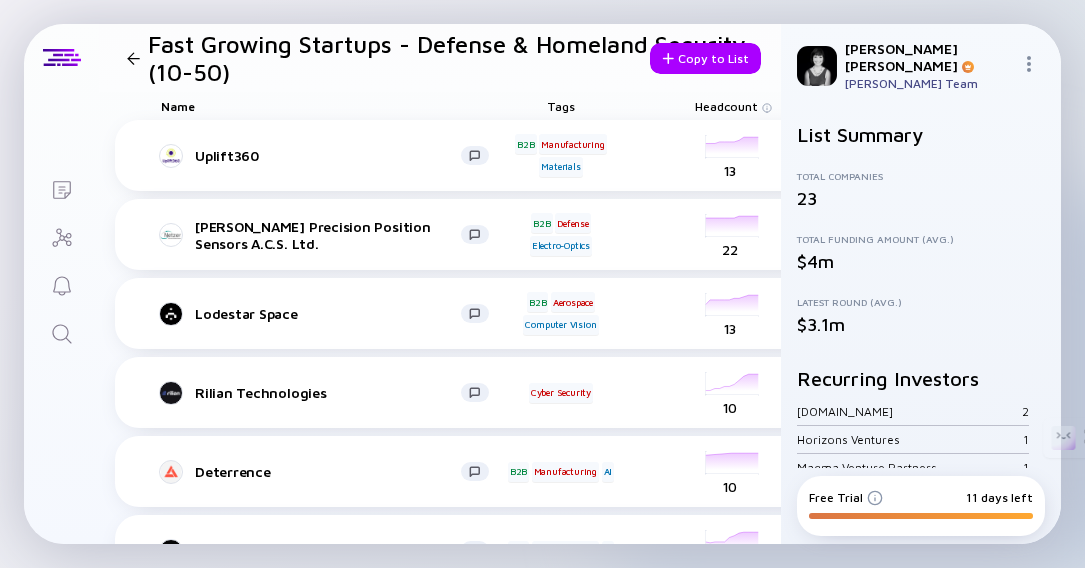 click at bounding box center [968, 67] 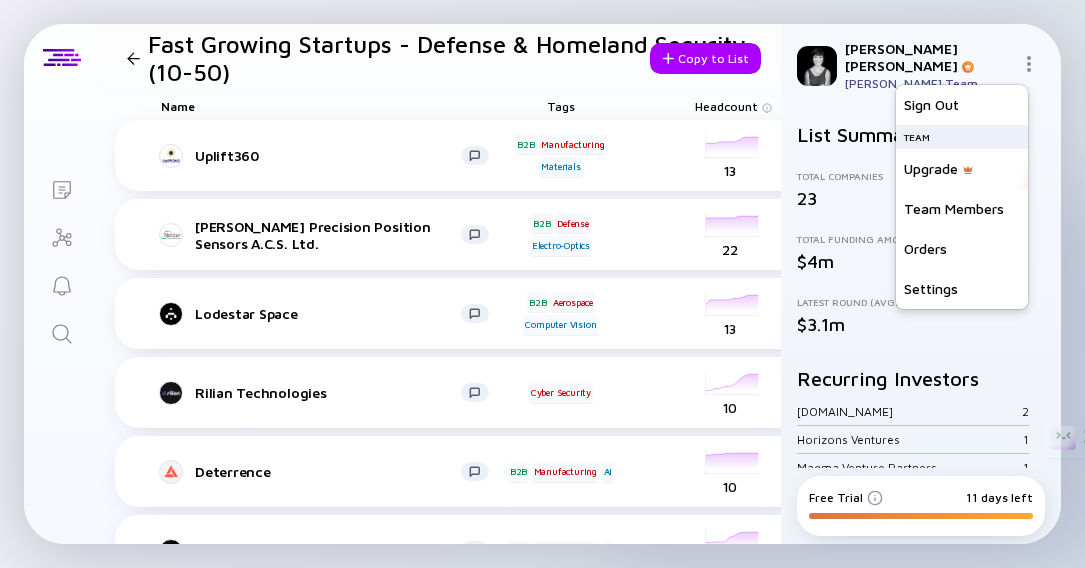 click at bounding box center (1029, 64) 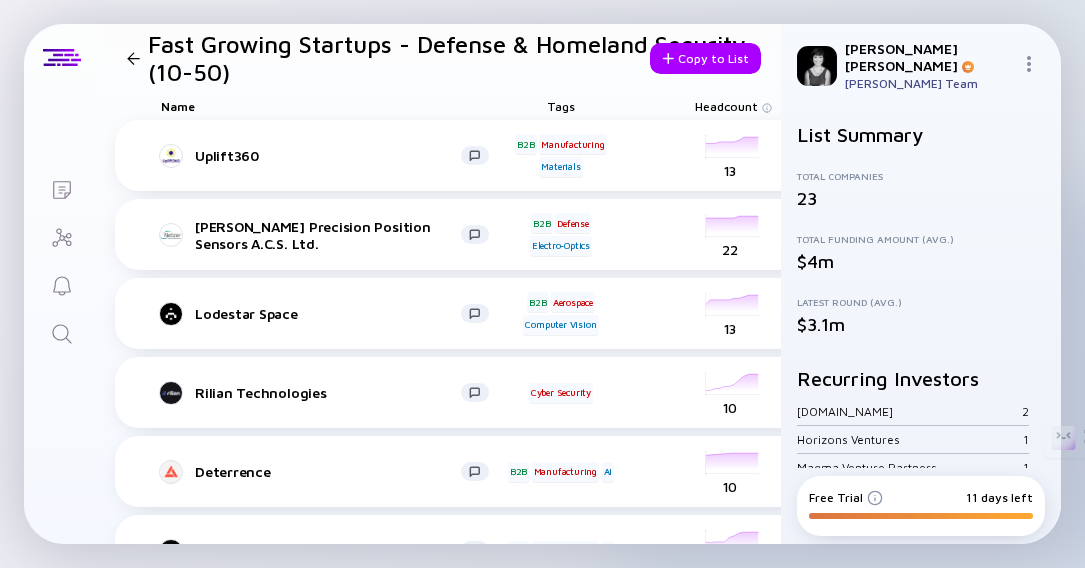 click at bounding box center (1029, 64) 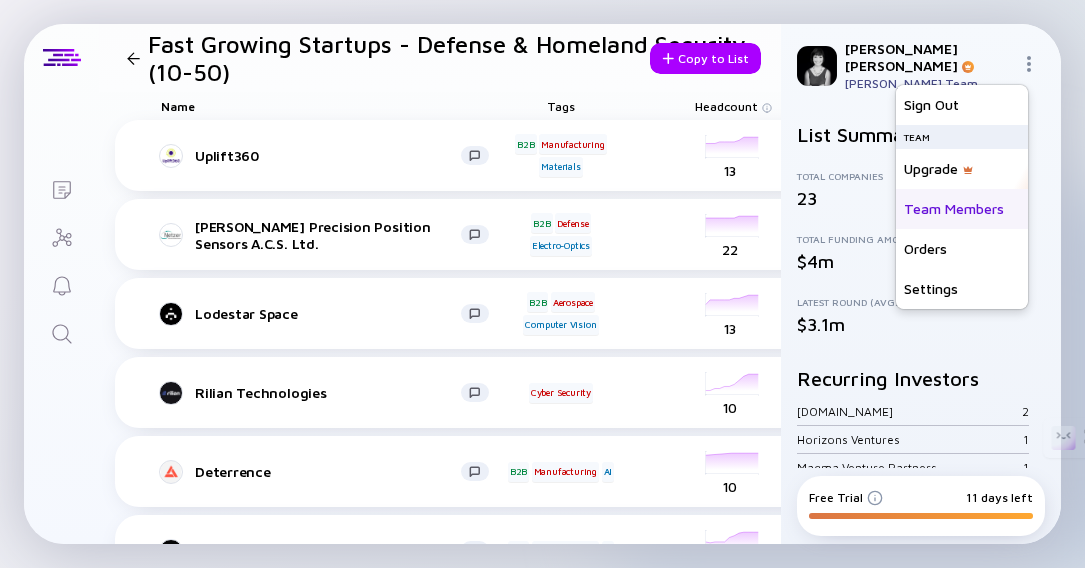 click on "Team Members" at bounding box center [962, 209] 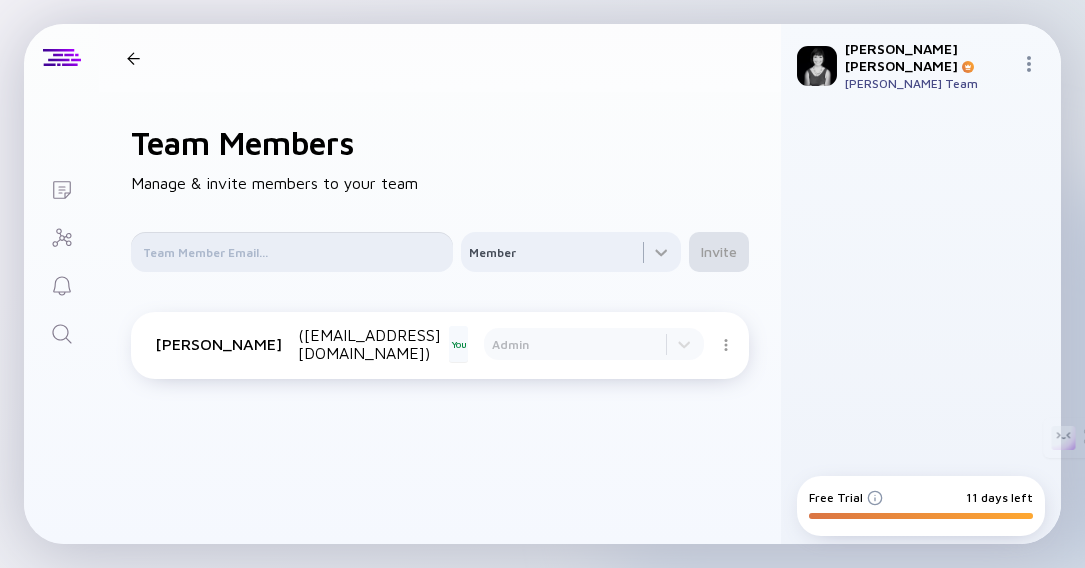 click at bounding box center [292, 252] 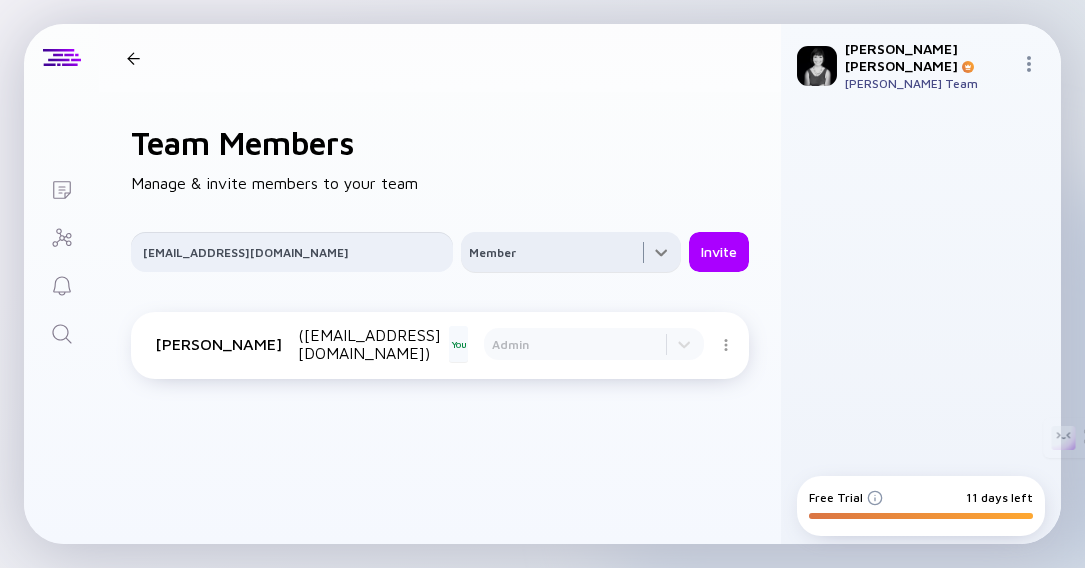 type on "[EMAIL_ADDRESS][DOMAIN_NAME]" 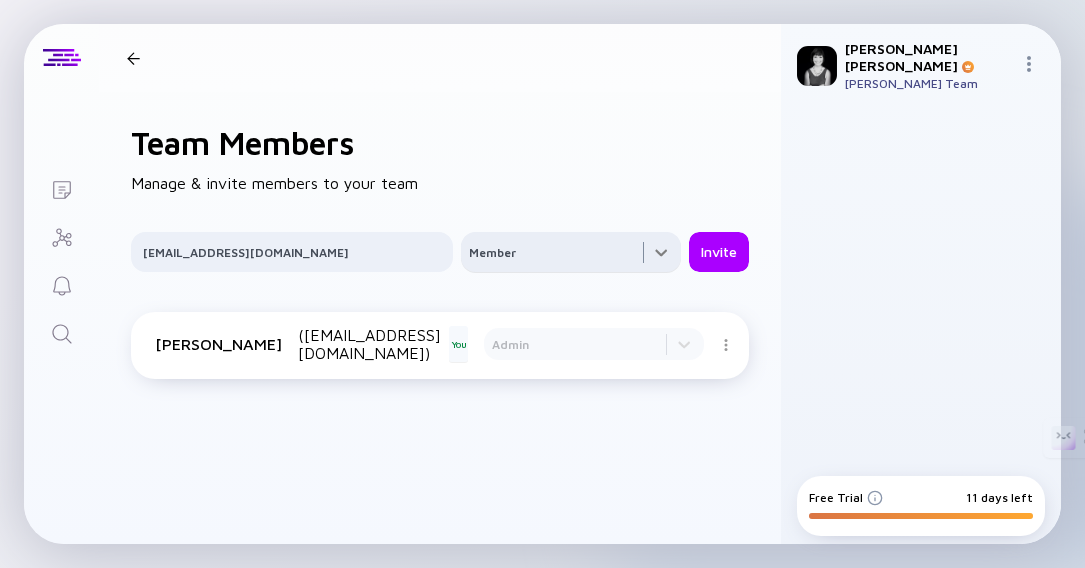 click at bounding box center [571, 252] 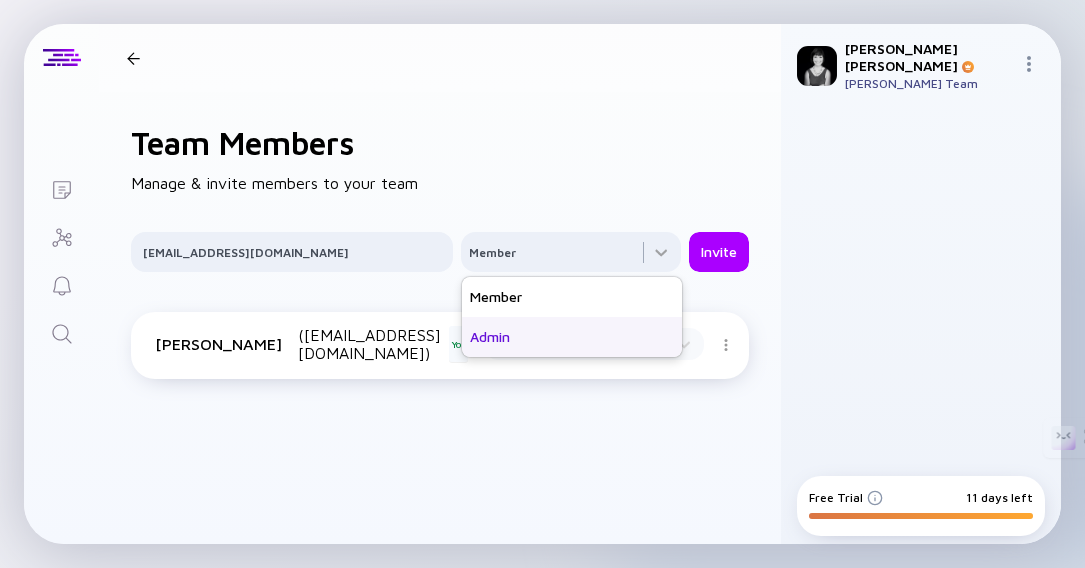 click on "Admin" at bounding box center (572, 337) 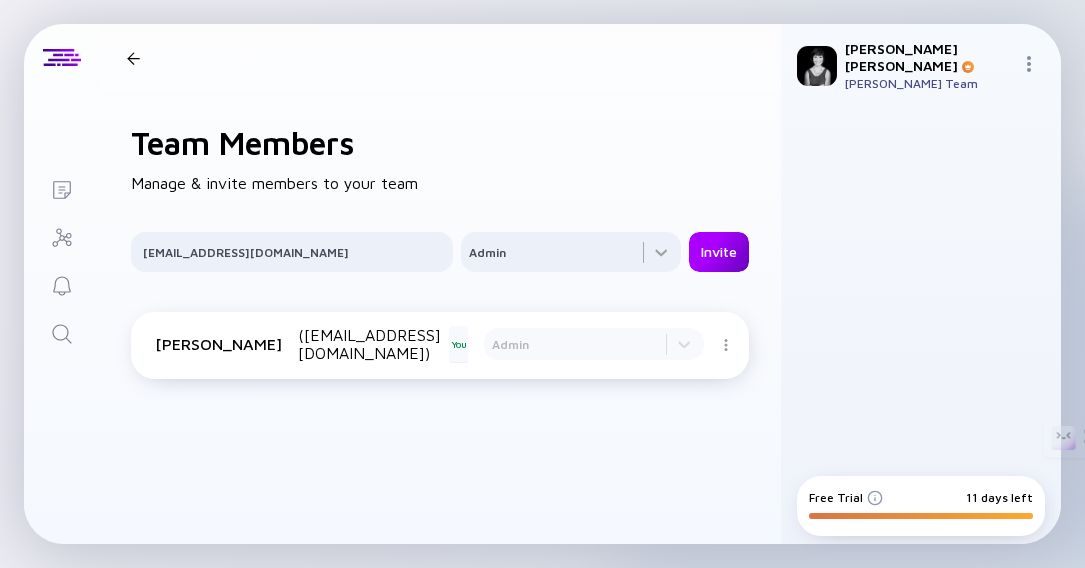 click on "Invite" at bounding box center [719, 252] 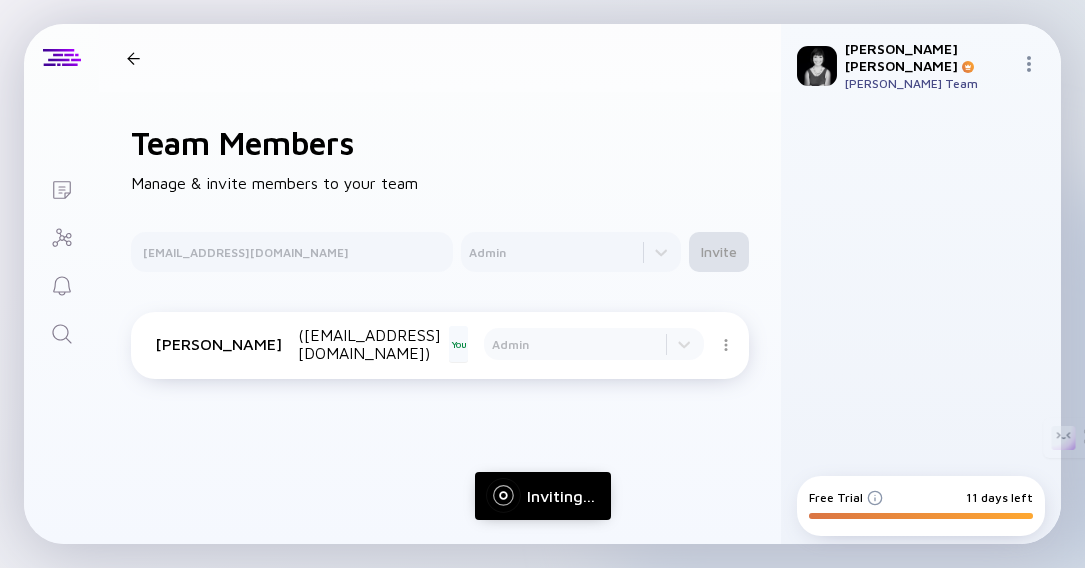type 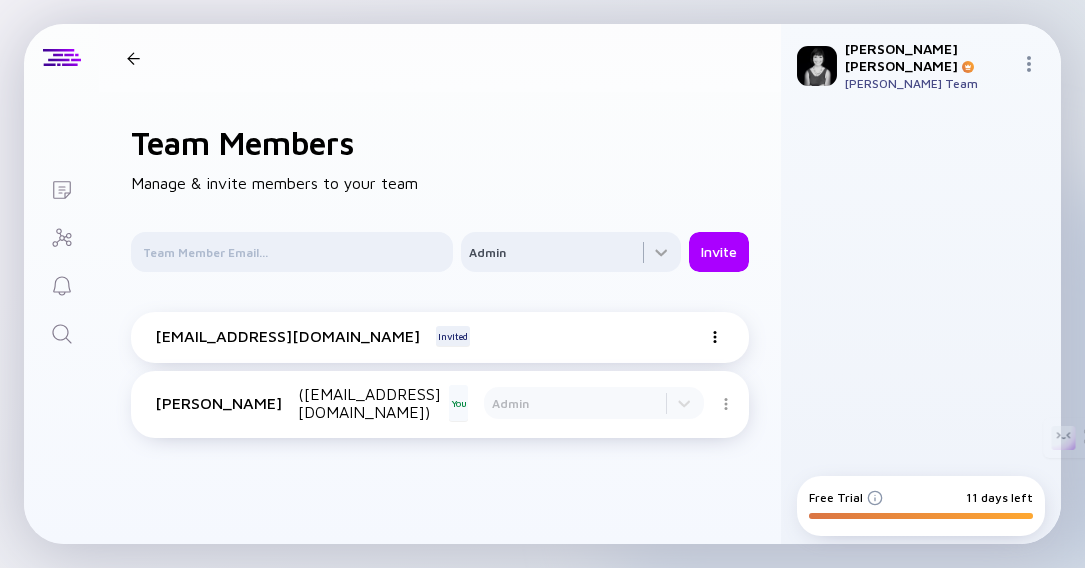 click at bounding box center [133, 58] 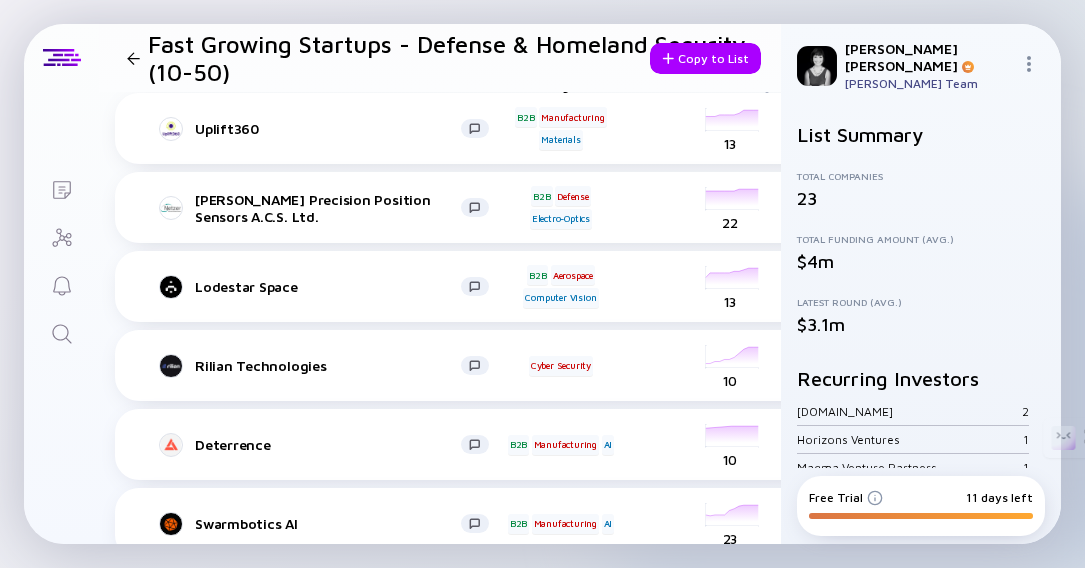 scroll, scrollTop: 0, scrollLeft: 0, axis: both 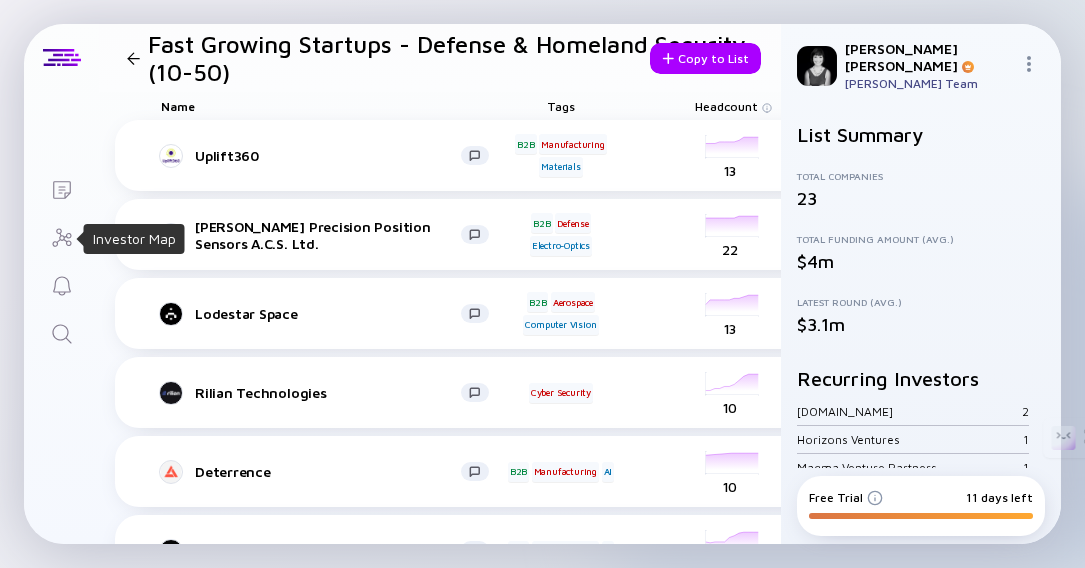 click 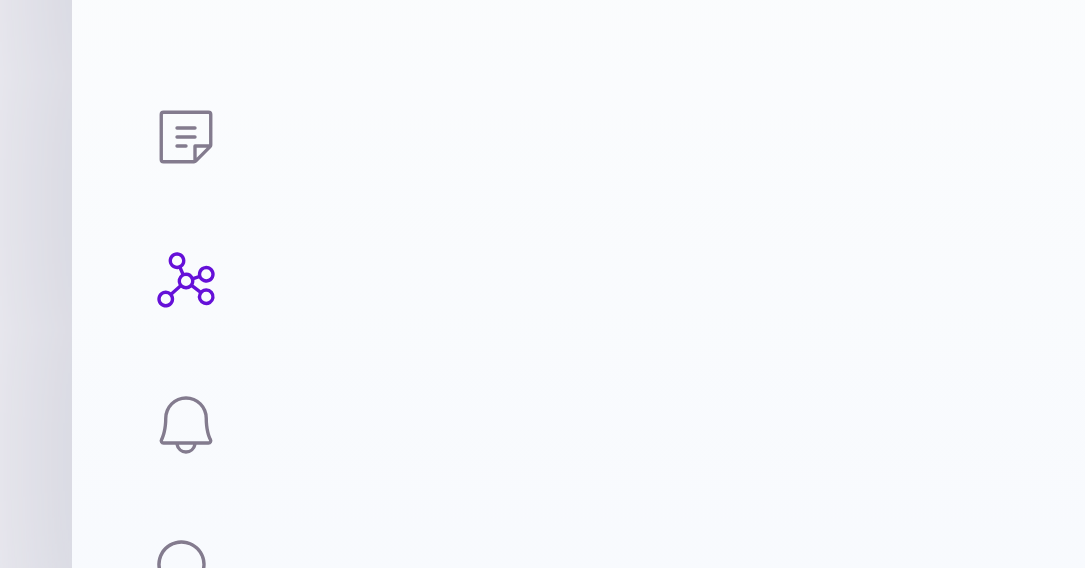 click 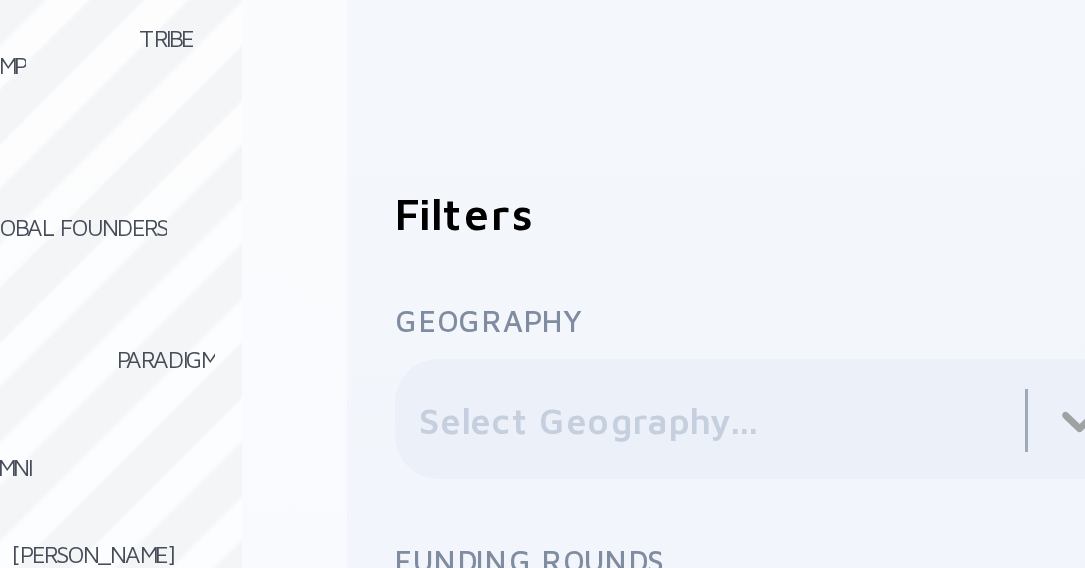 scroll, scrollTop: 126, scrollLeft: 0, axis: vertical 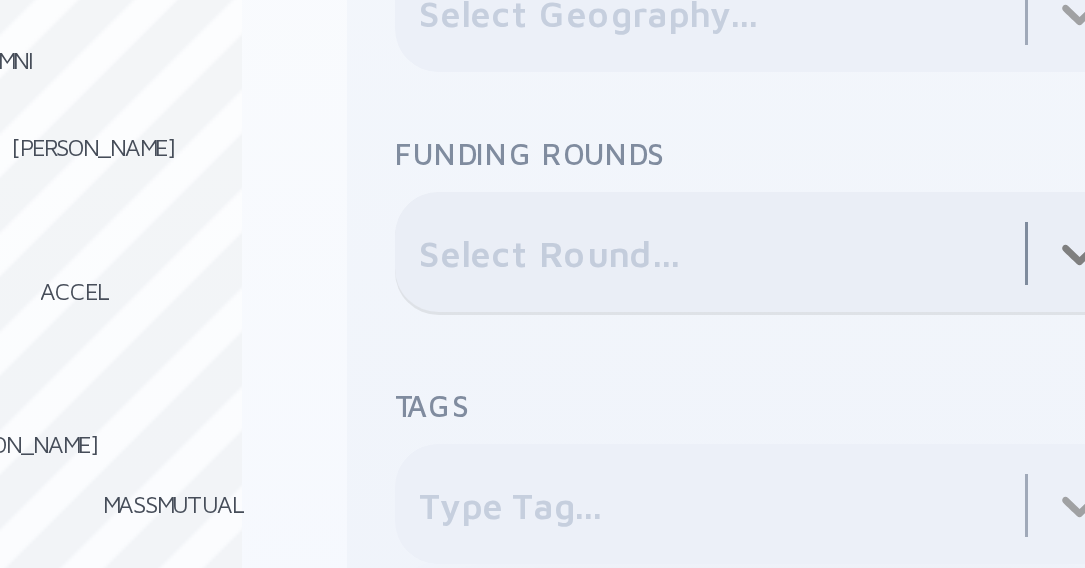click at bounding box center (921, 364) 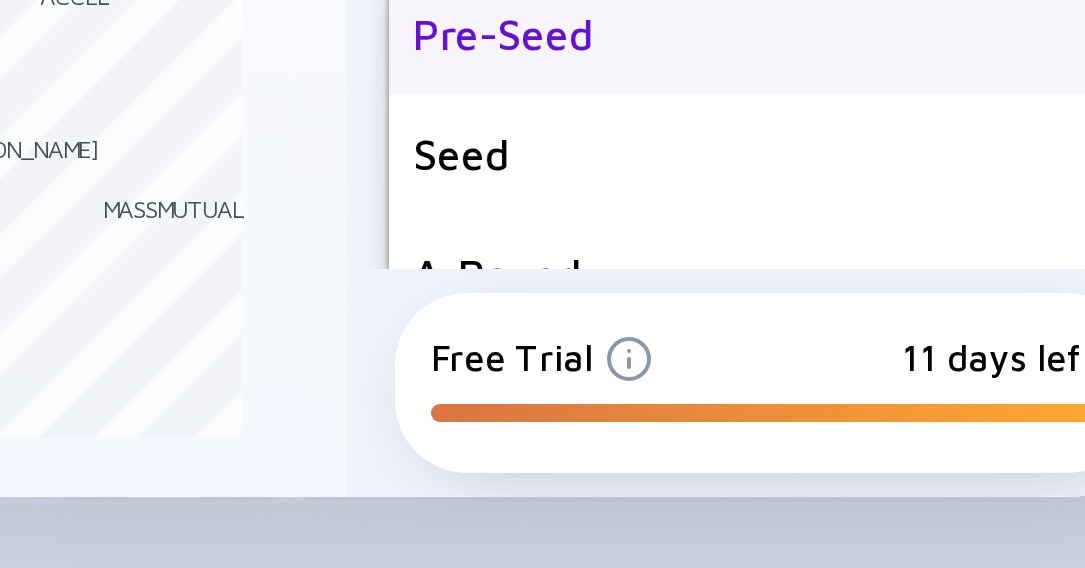 click on "Pre-Seed" at bounding box center [911, 390] 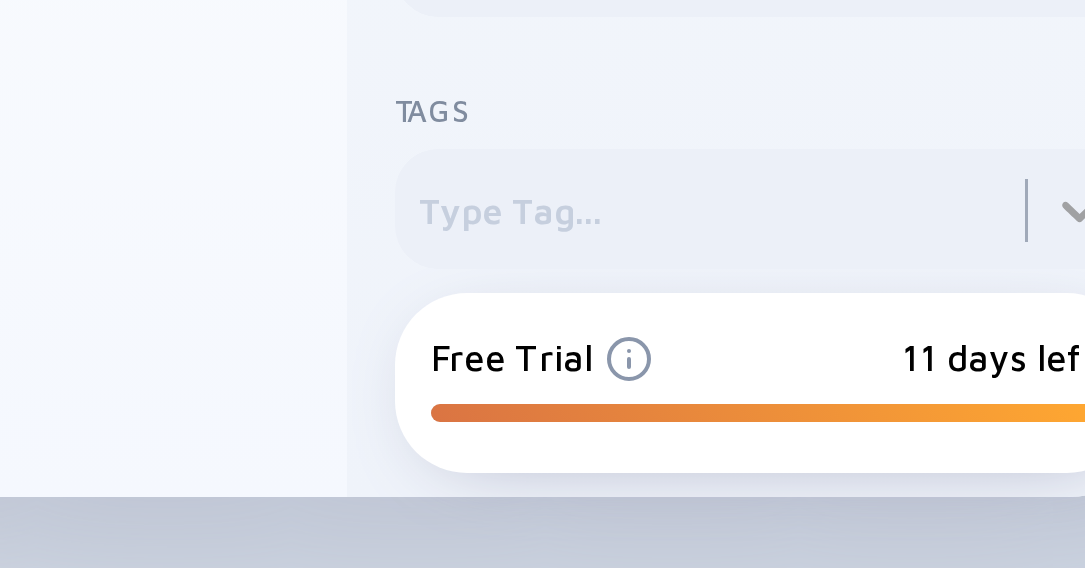click at bounding box center [875, 498] 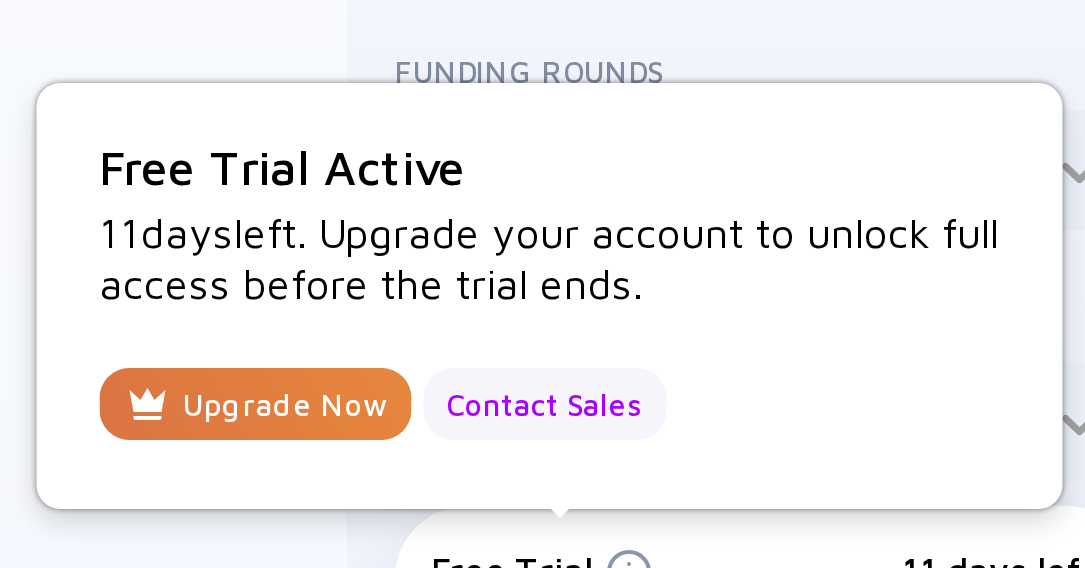 click on "Contact Sales" at bounding box center (847, 442) 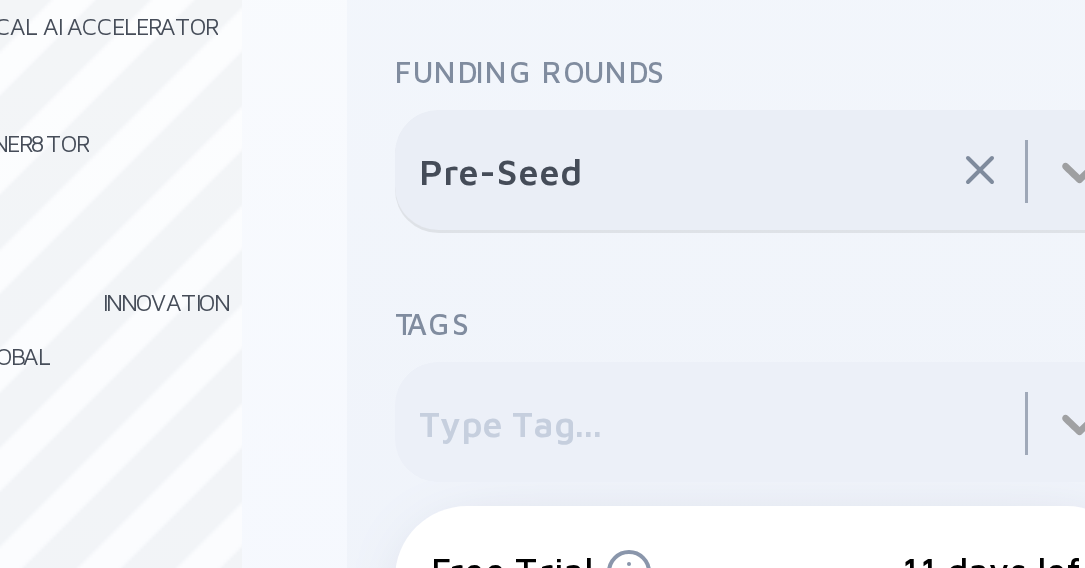 click 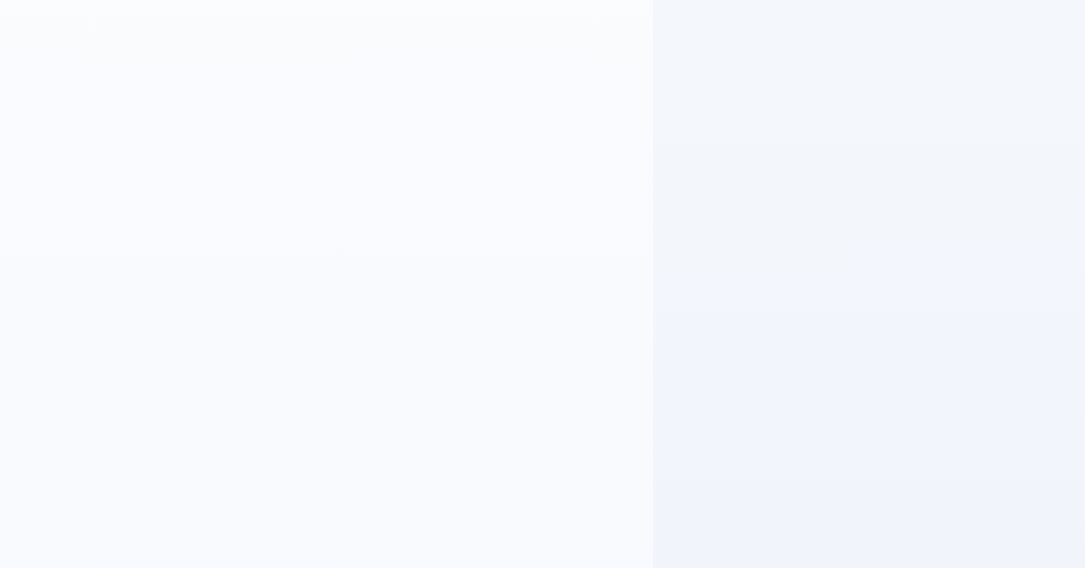 scroll, scrollTop: 0, scrollLeft: 0, axis: both 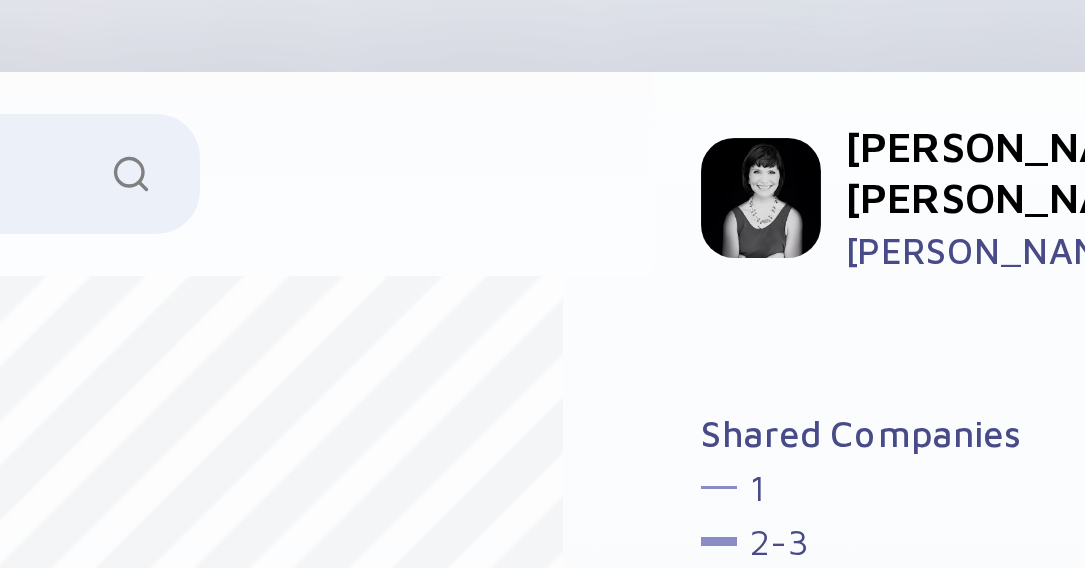 click at bounding box center [469, 62] 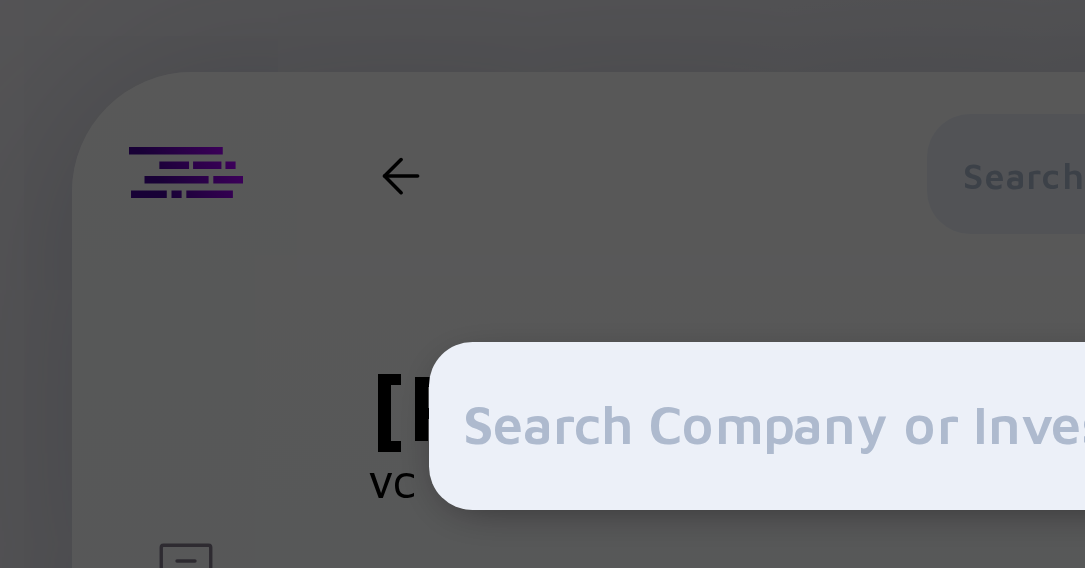 click at bounding box center [542, 284] 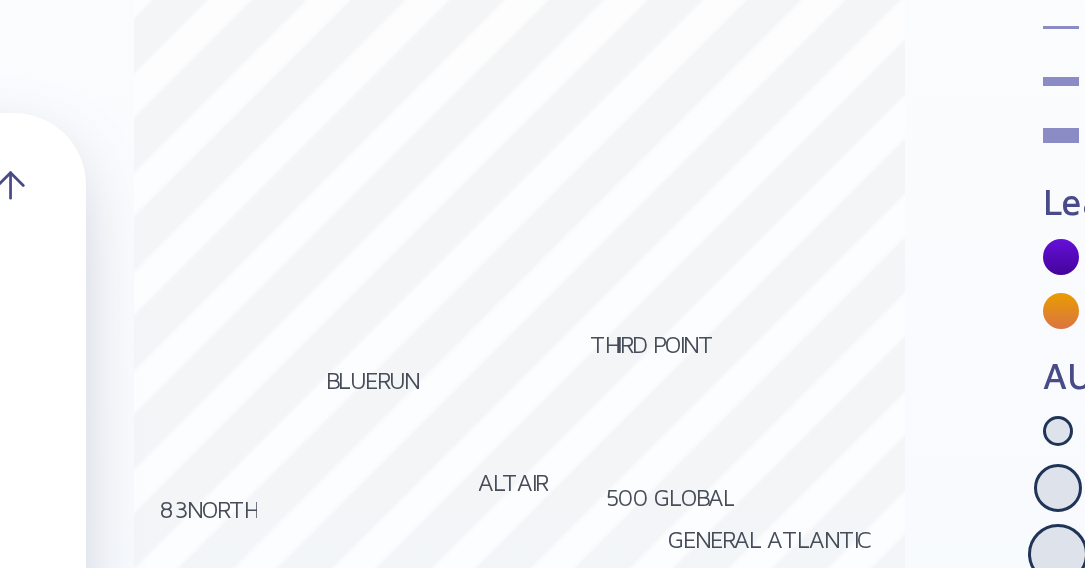 scroll, scrollTop: 69, scrollLeft: 0, axis: vertical 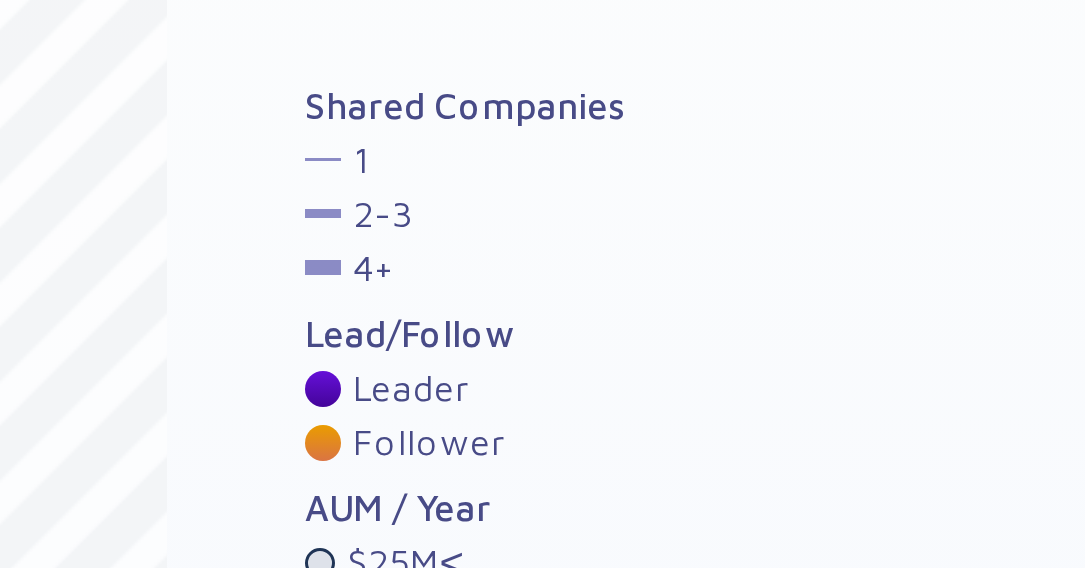 click at bounding box center (803, 257) 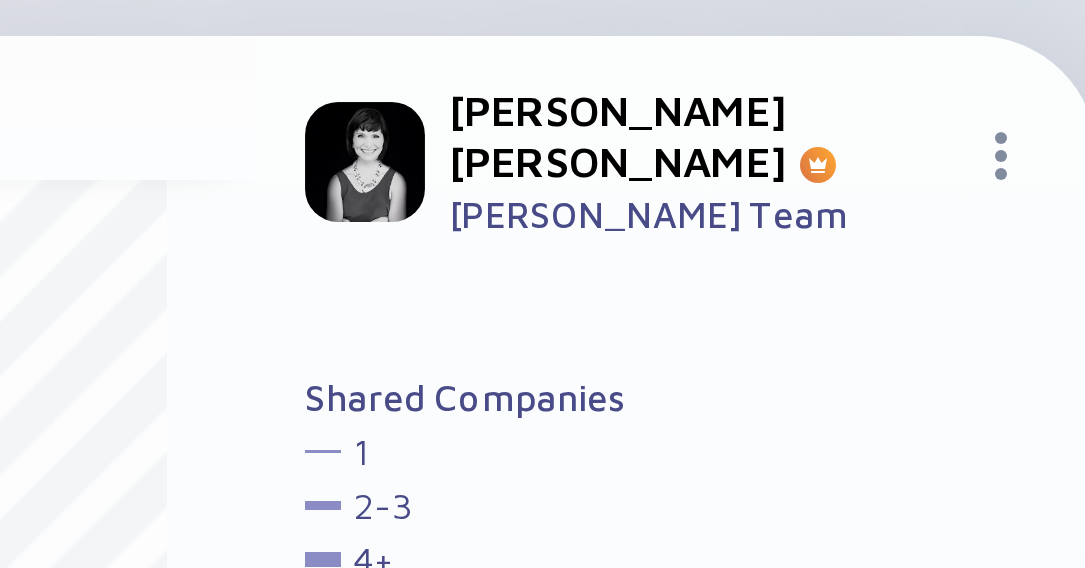 click at bounding box center (1029, 64) 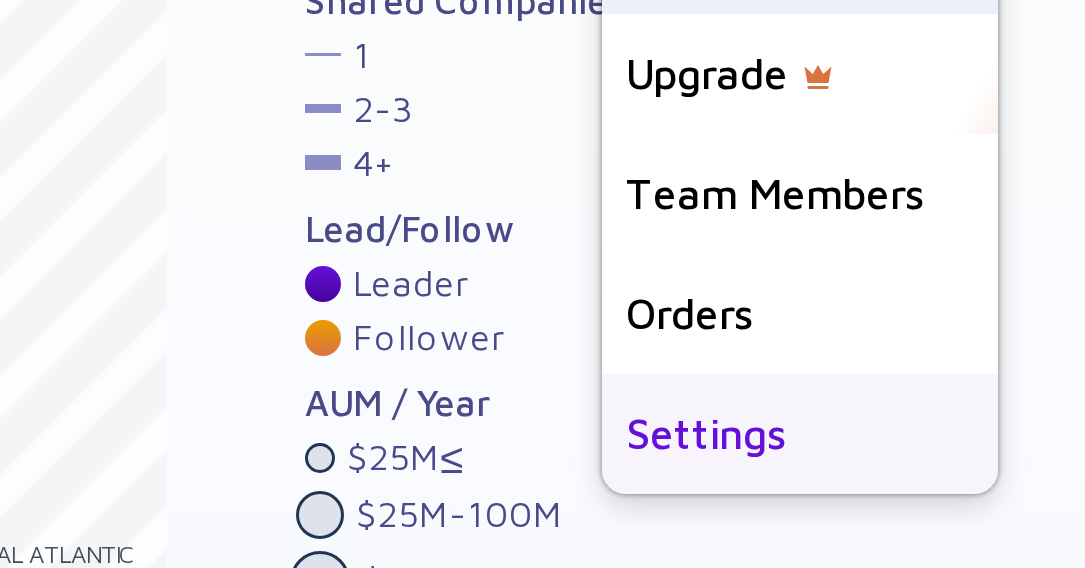 click on "Settings" at bounding box center [962, 289] 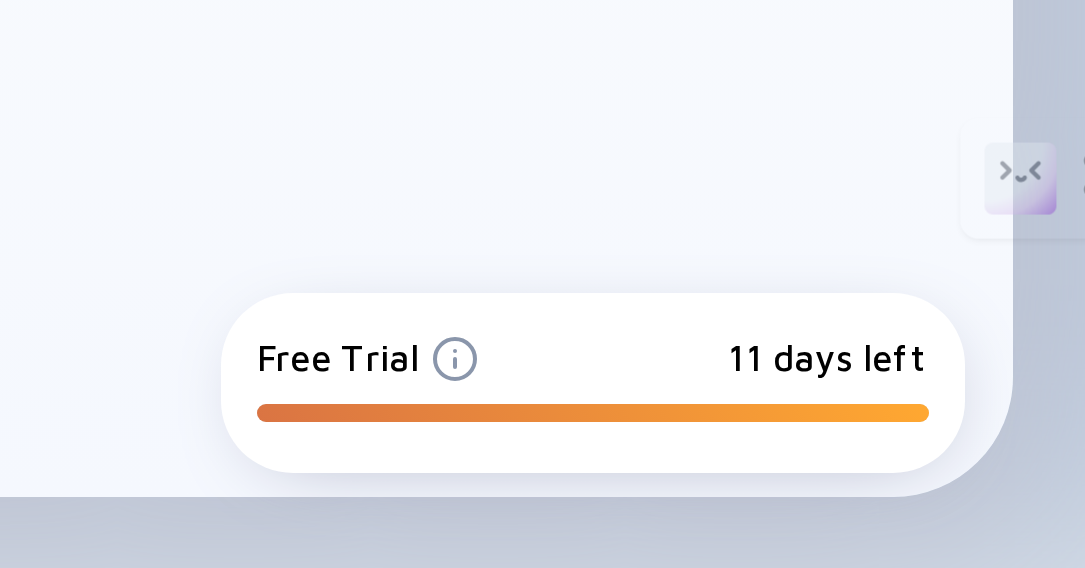 scroll, scrollTop: 0, scrollLeft: 0, axis: both 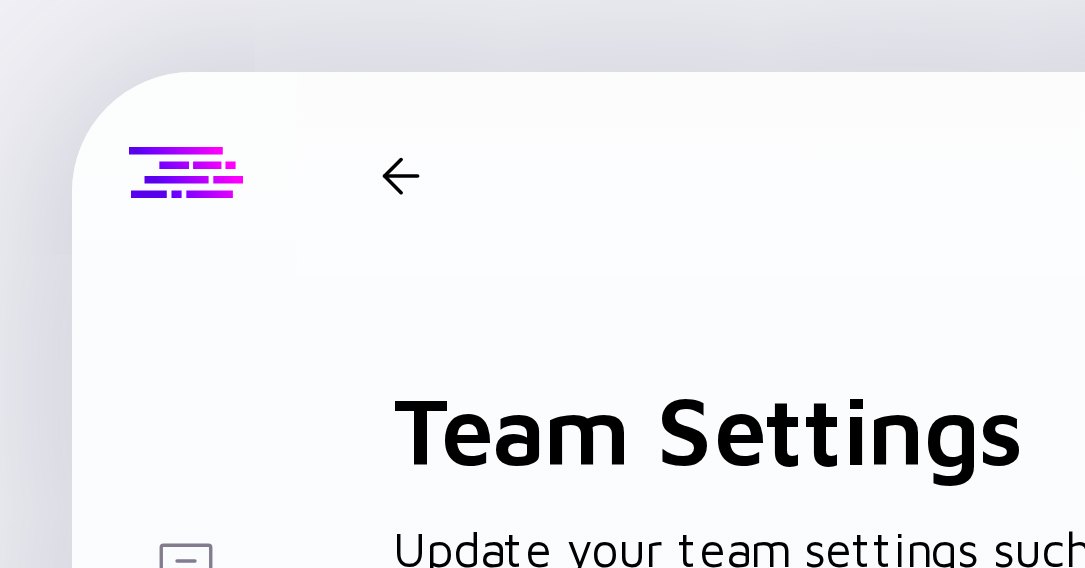 click at bounding box center [62, 58] 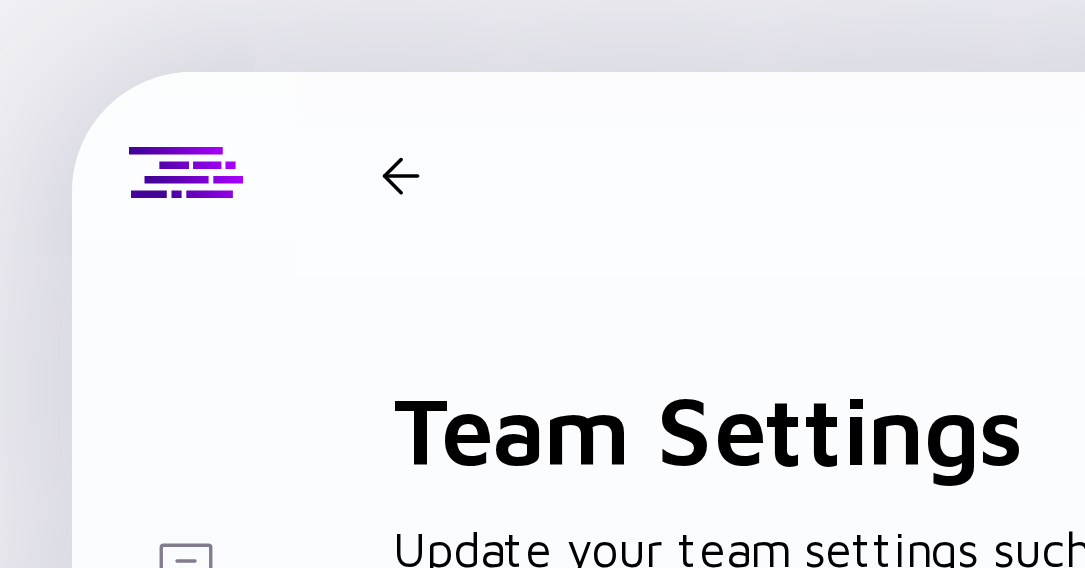 click at bounding box center [133, 58] 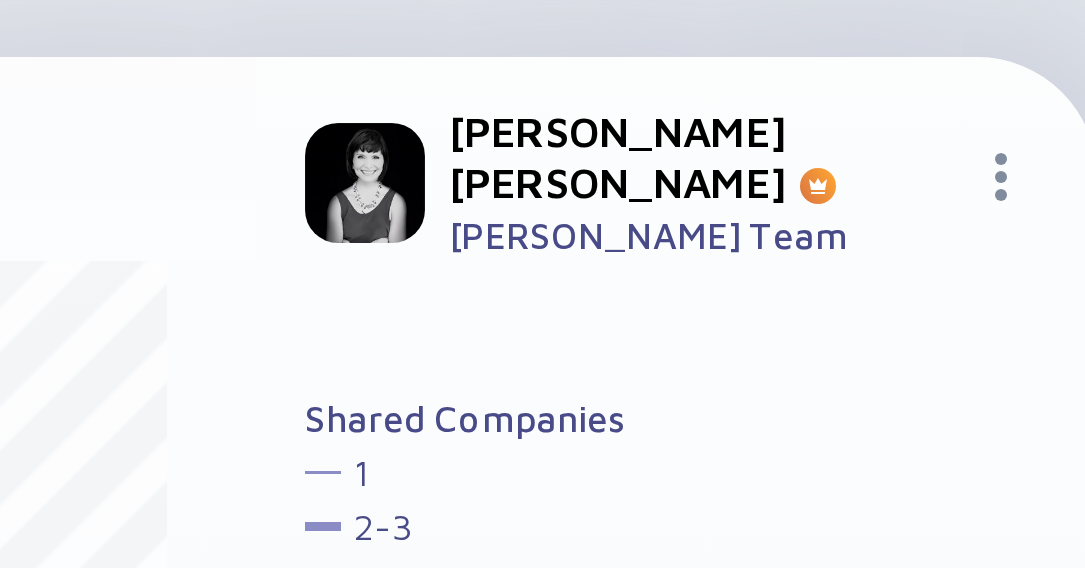 click at bounding box center (1029, 64) 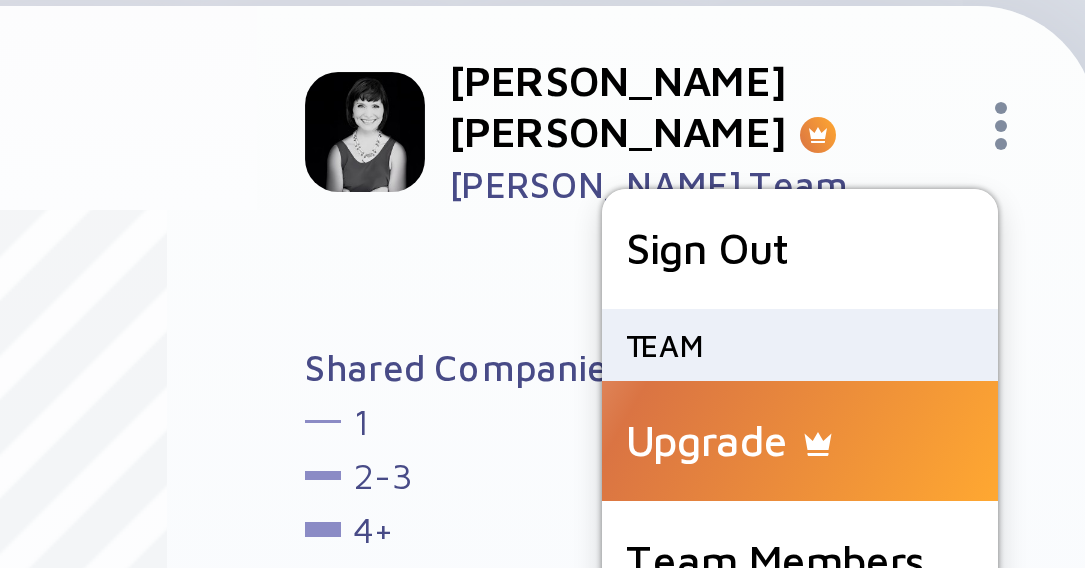 click on "Upgrade" at bounding box center (962, 169) 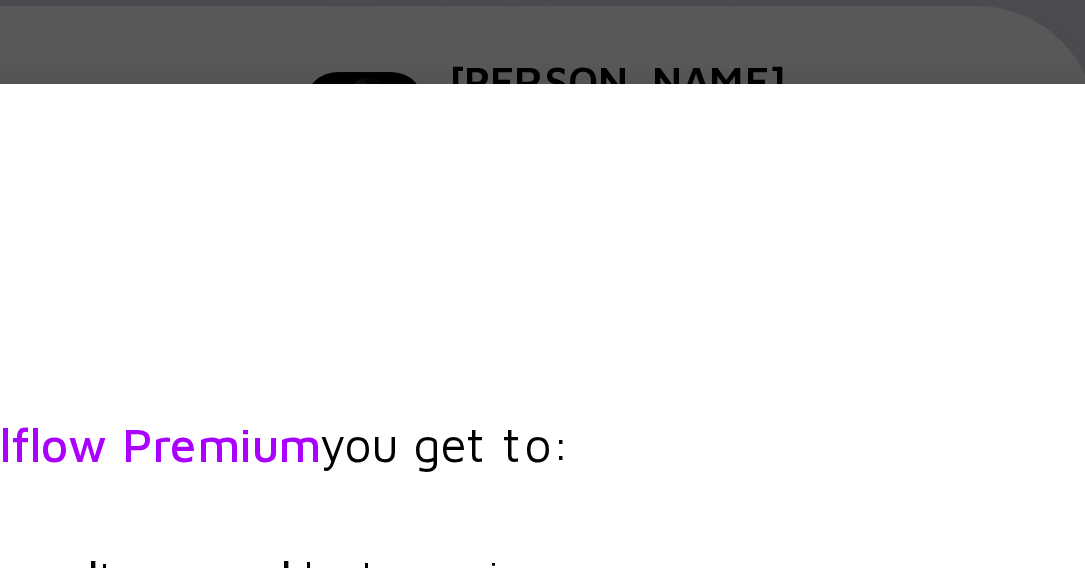 scroll, scrollTop: 92, scrollLeft: 0, axis: vertical 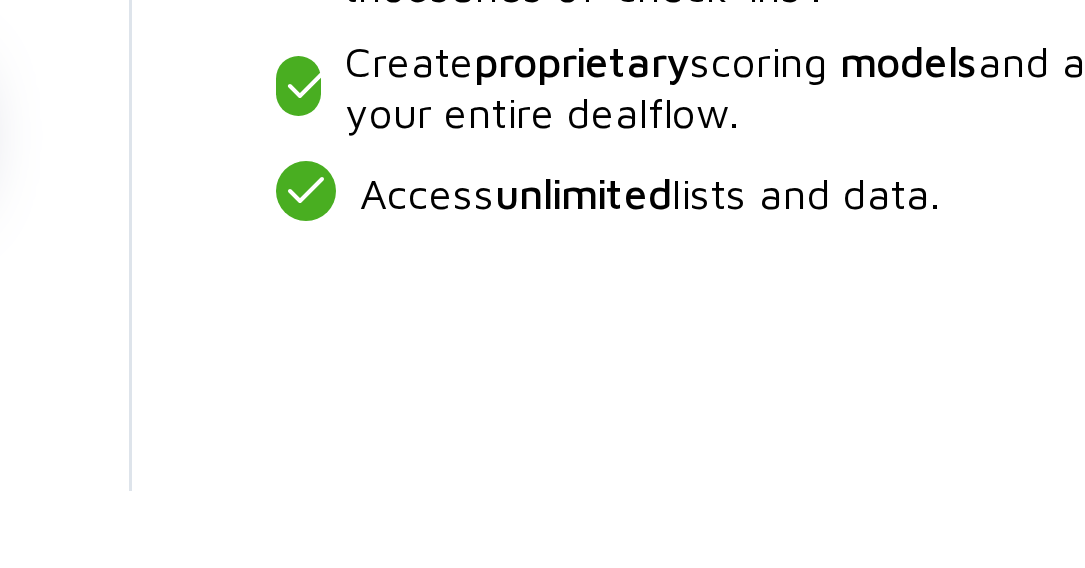 click on "unlimited" at bounding box center (736, 329) 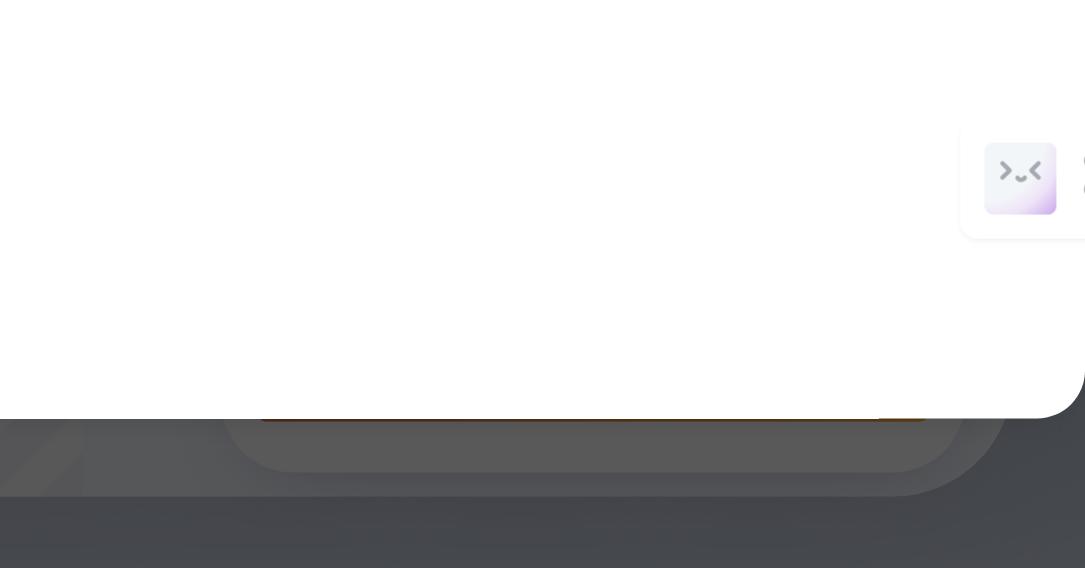 scroll, scrollTop: 0, scrollLeft: 0, axis: both 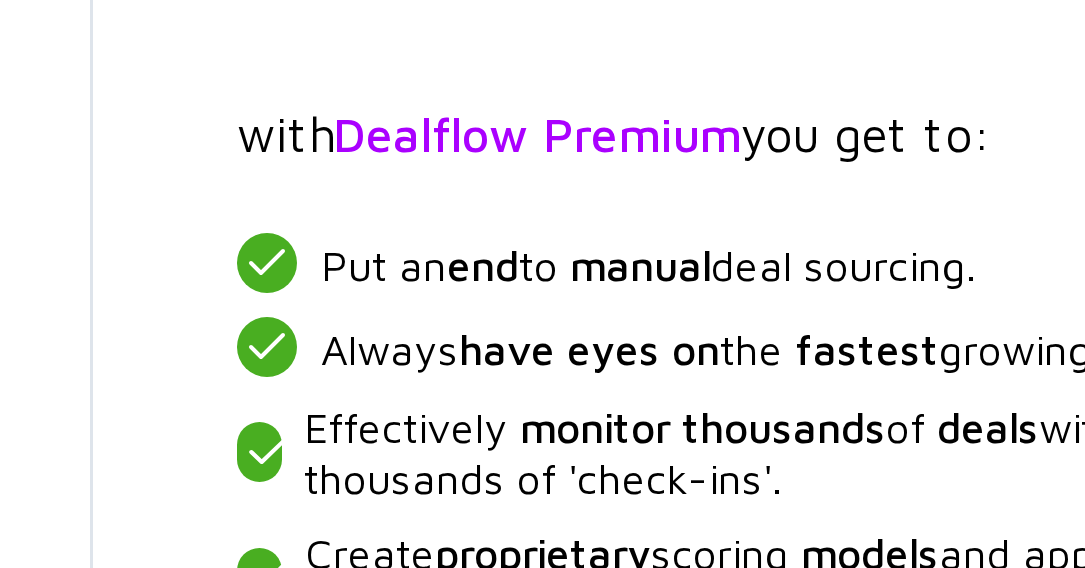 click on "have eyes on" at bounding box center (751, 220) 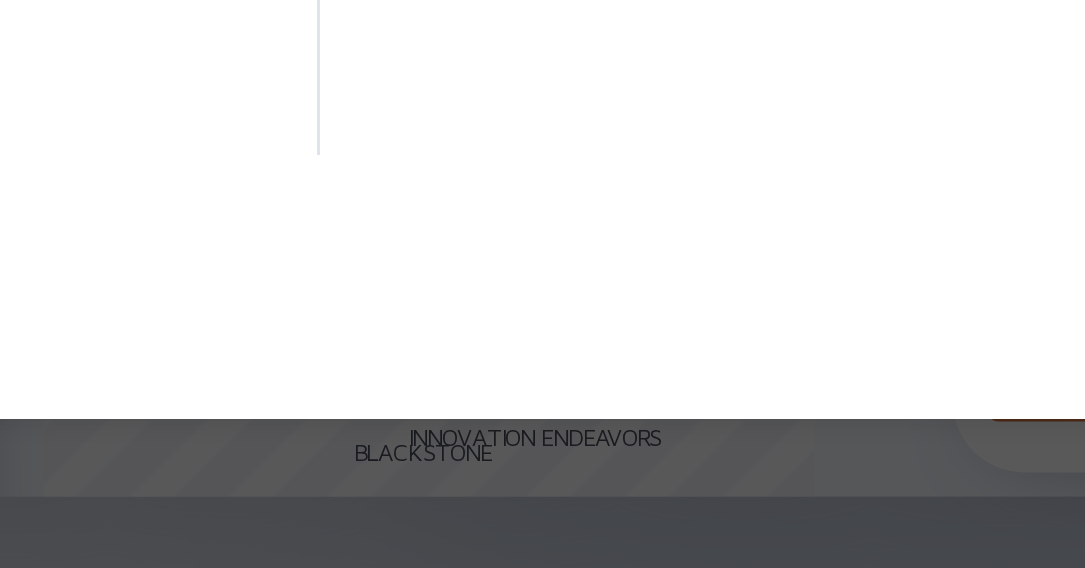 scroll, scrollTop: 92, scrollLeft: 0, axis: vertical 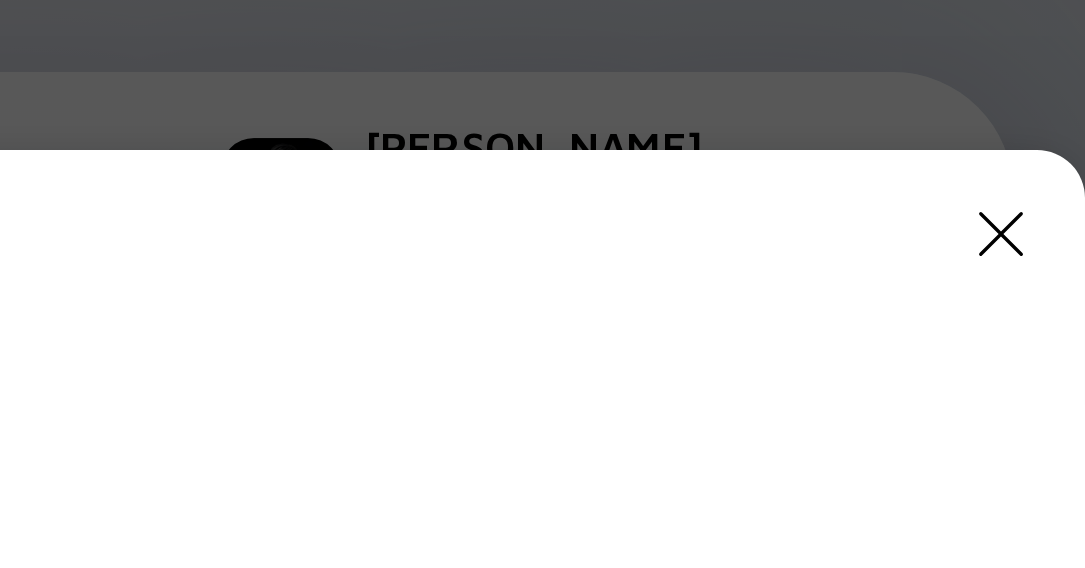 click 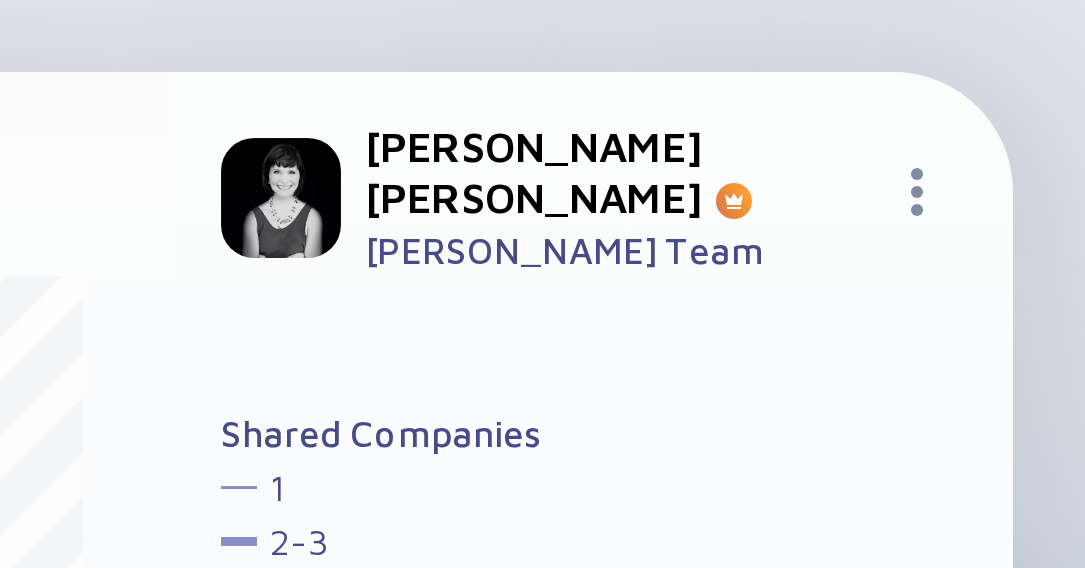 click on "1" at bounding box center (850, 163) 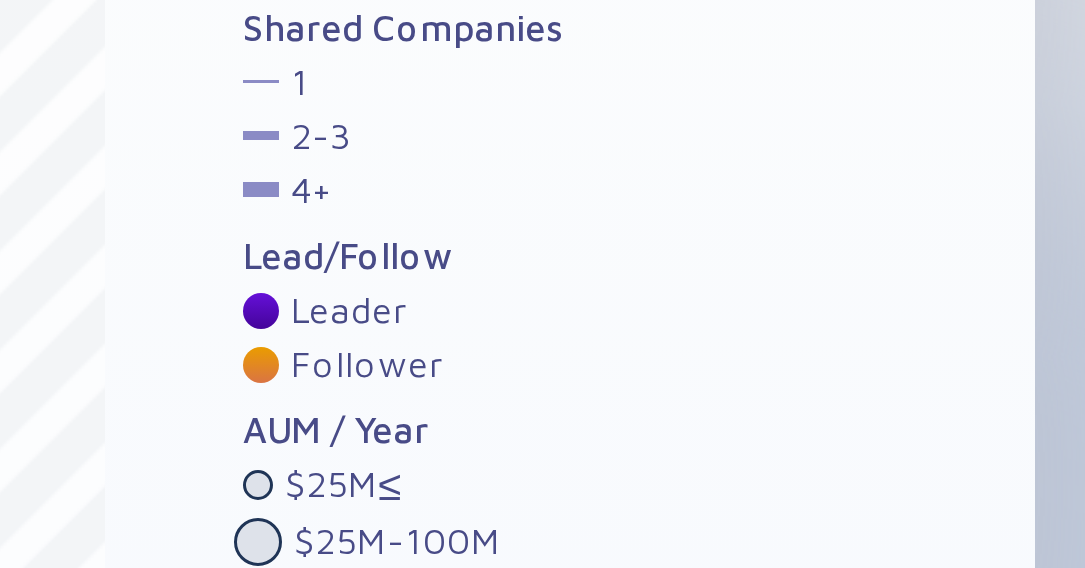 scroll, scrollTop: 0, scrollLeft: 0, axis: both 